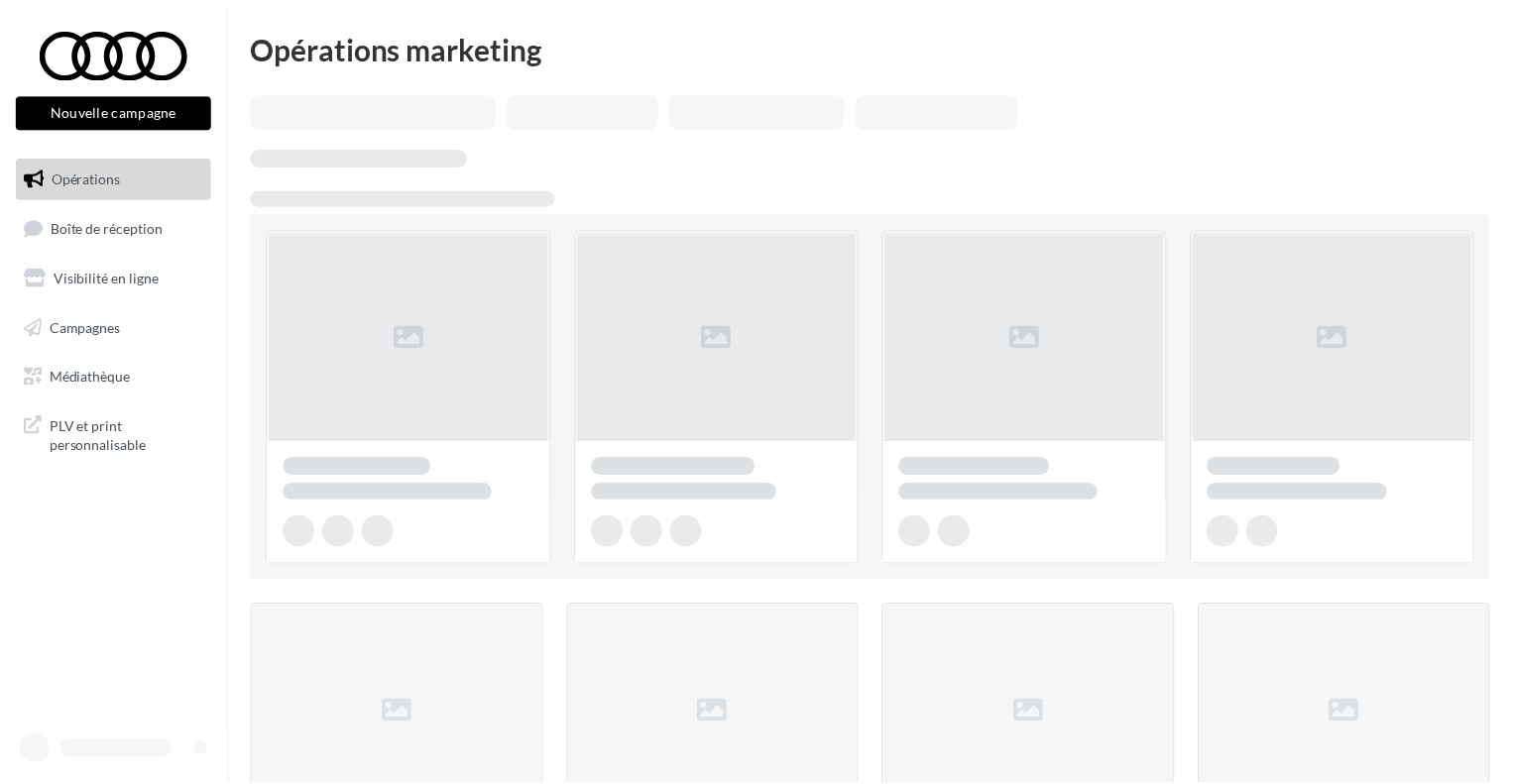 scroll, scrollTop: 0, scrollLeft: 0, axis: both 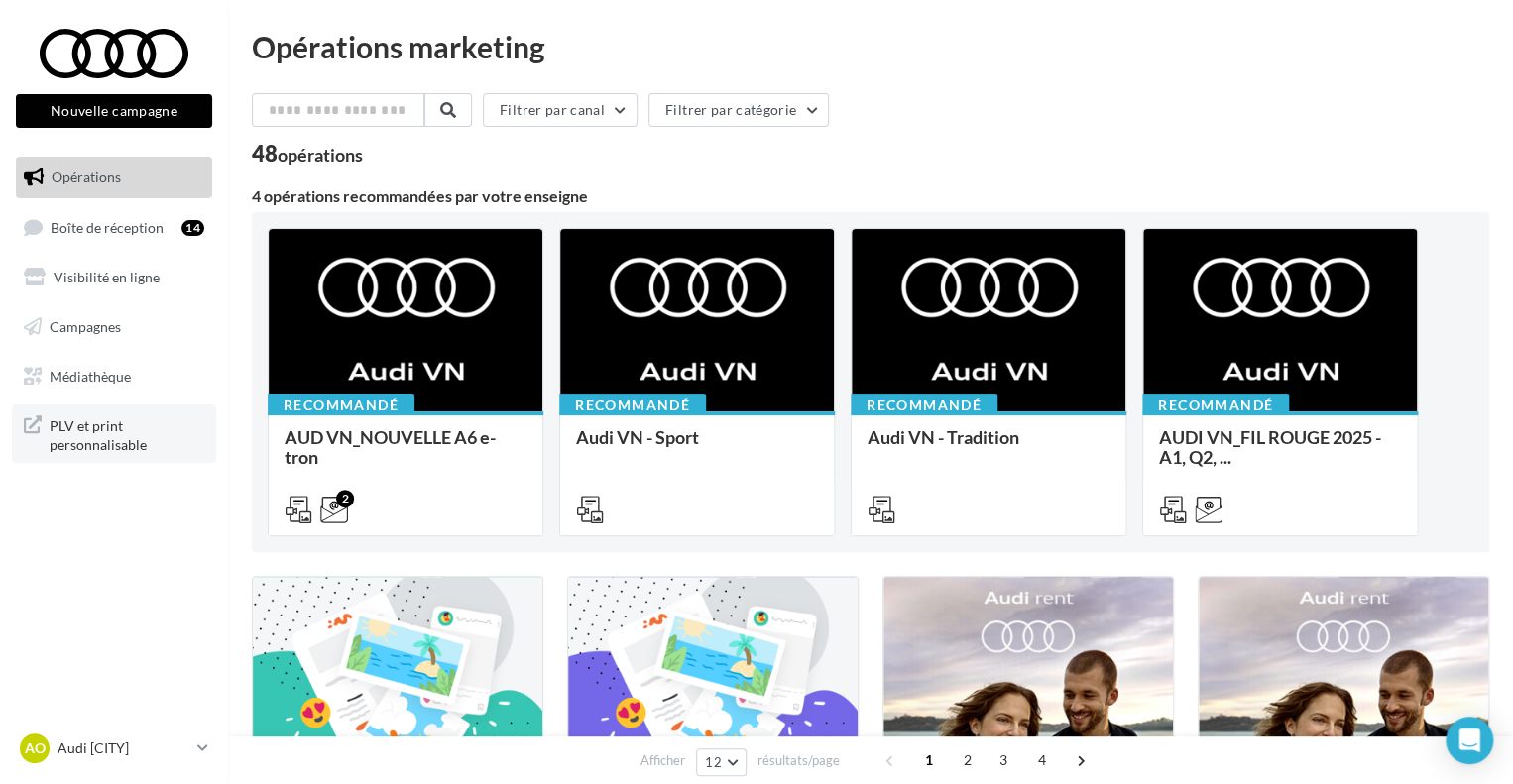 click on "PLV et print personnalisable" at bounding box center (127, 433) 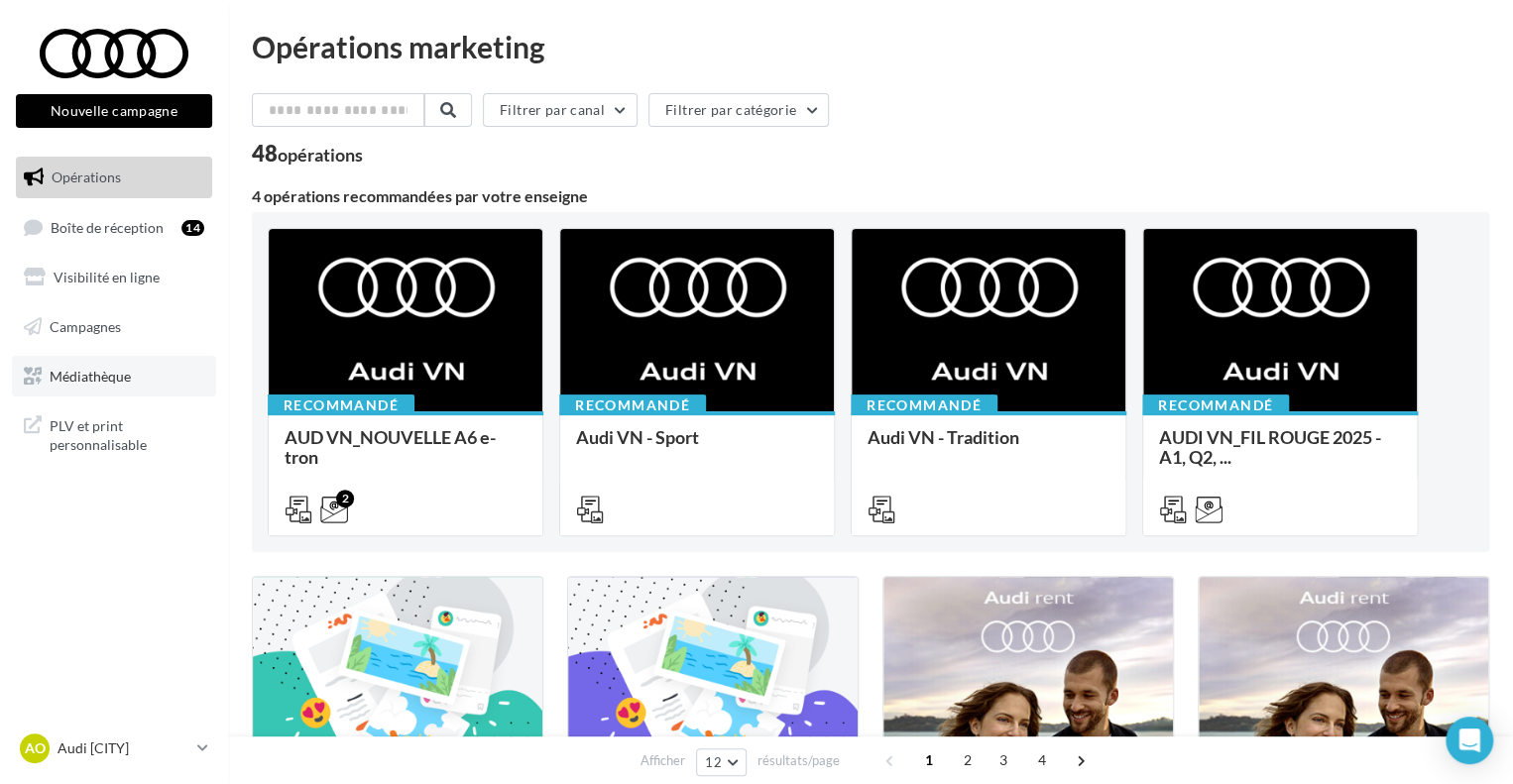 click on "Médiathèque" at bounding box center (90, 375) 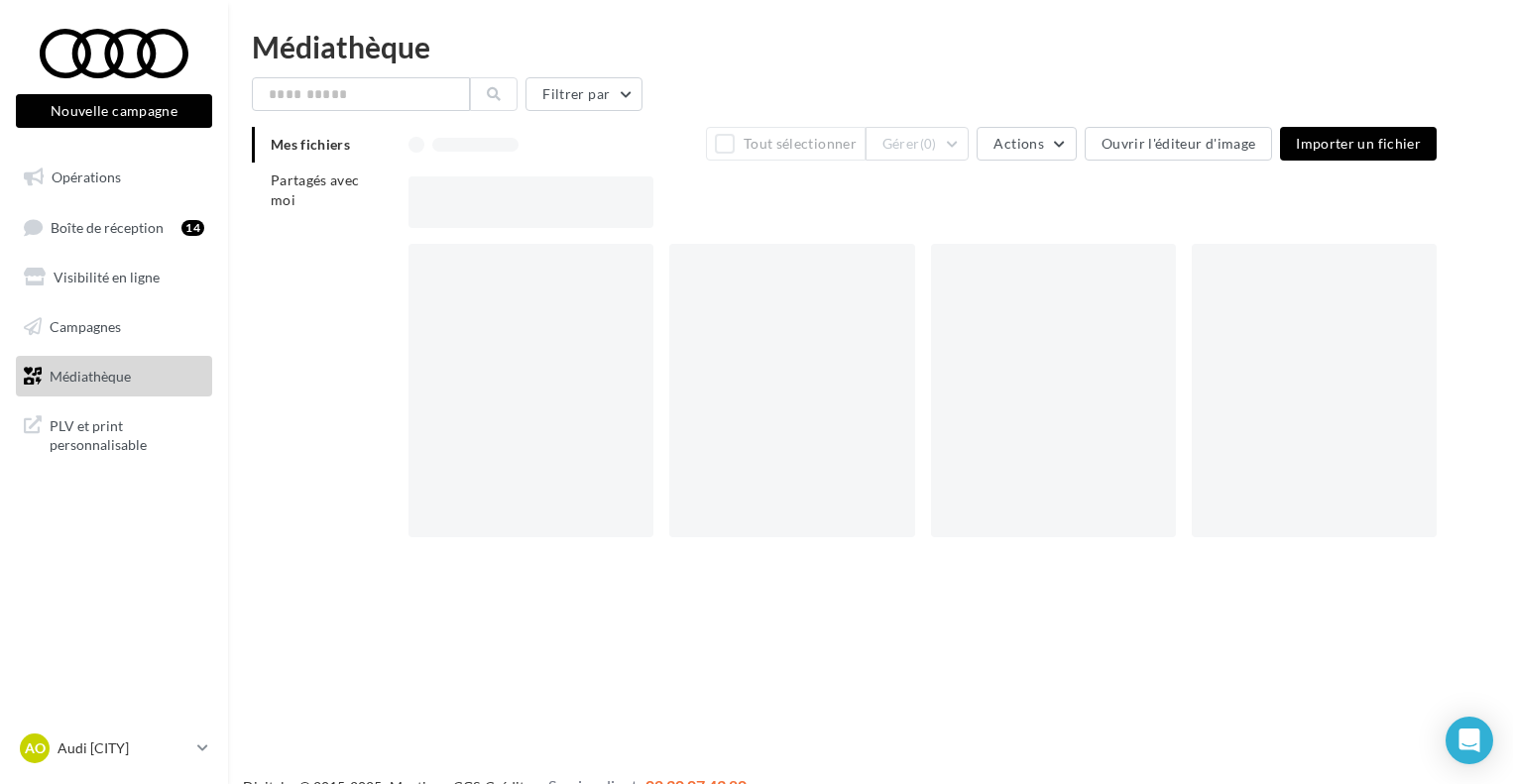 scroll, scrollTop: 0, scrollLeft: 0, axis: both 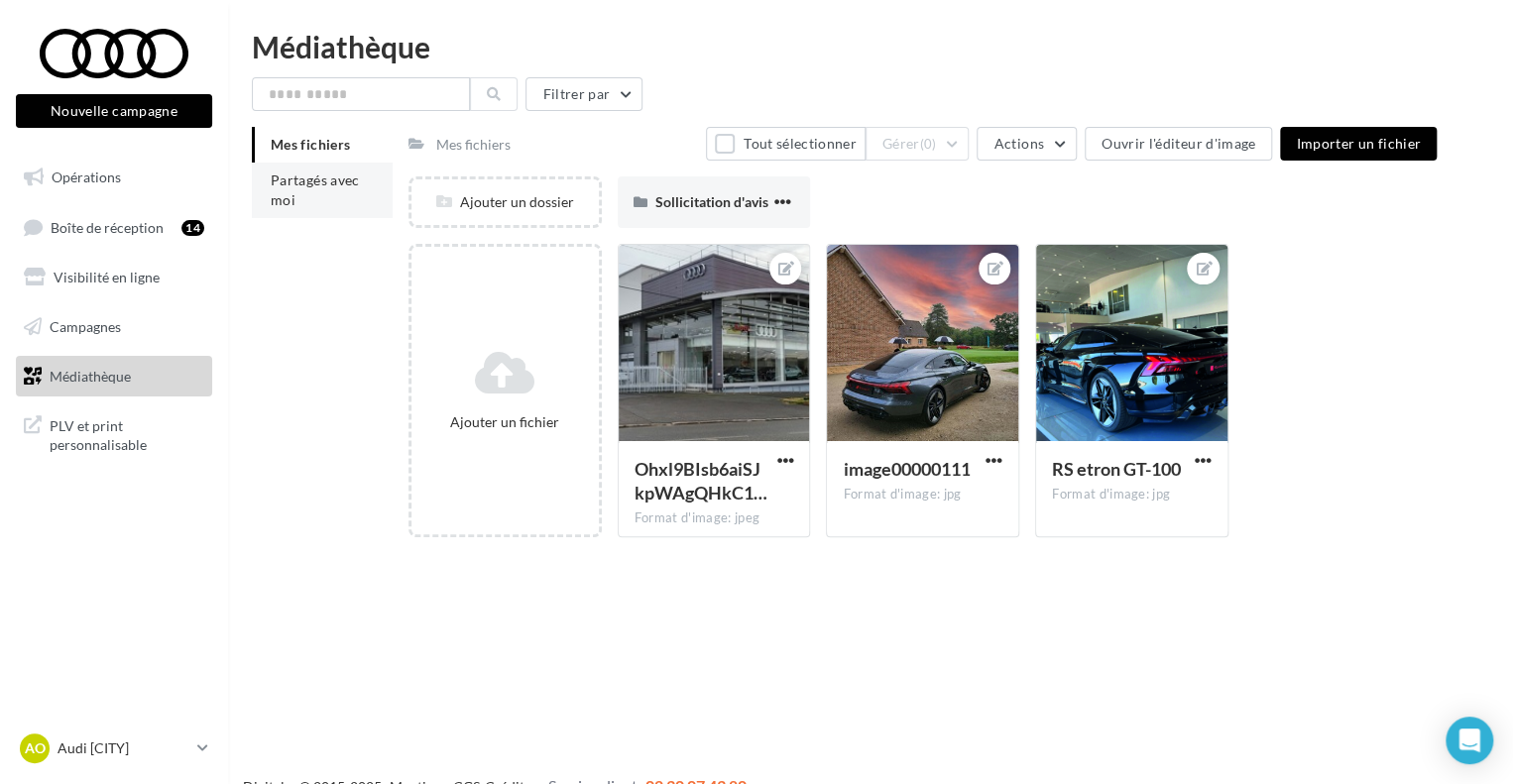 click on "Partagés avec moi" at bounding box center [315, 189] 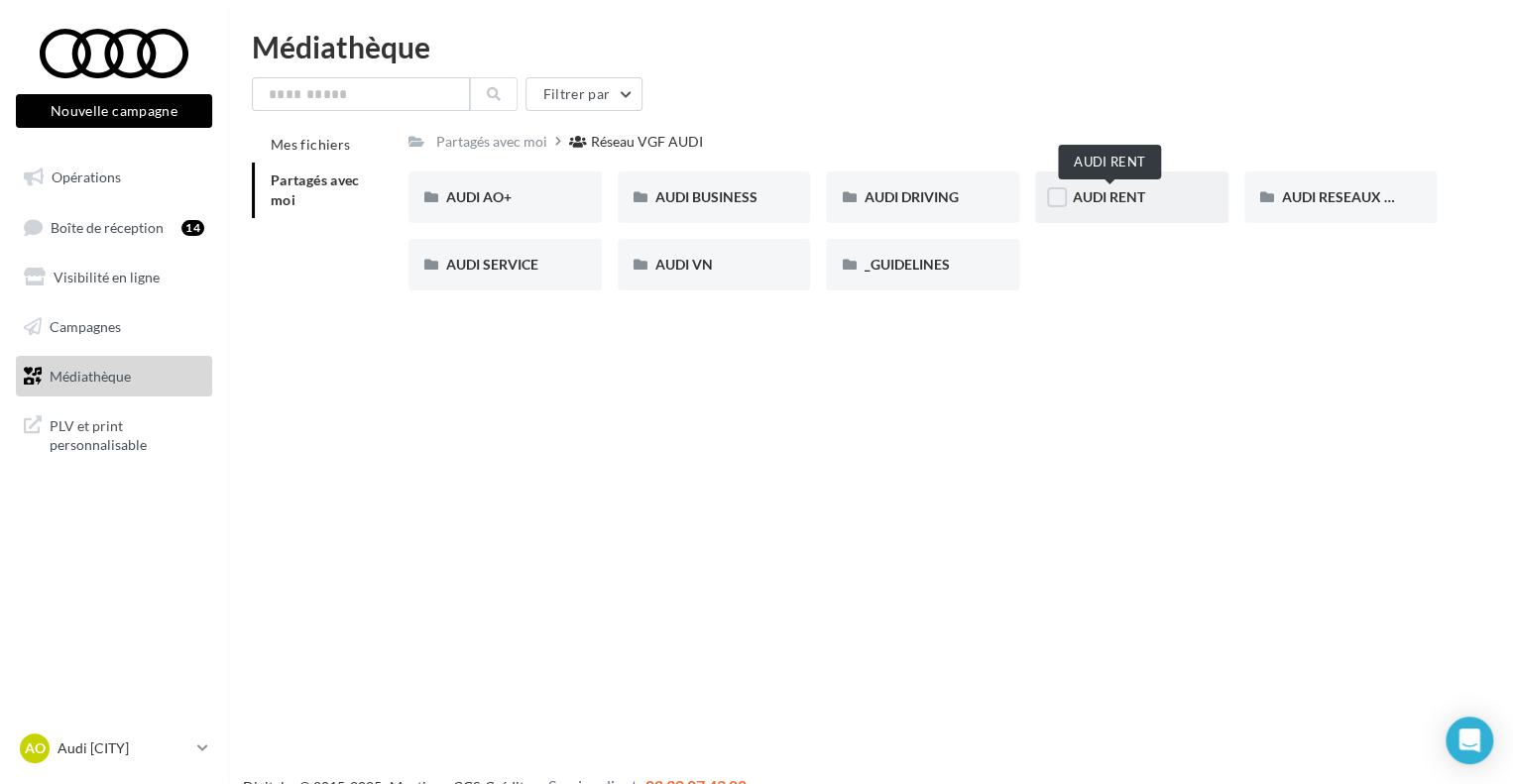 click on "AUDI RENT" at bounding box center [1108, 196] 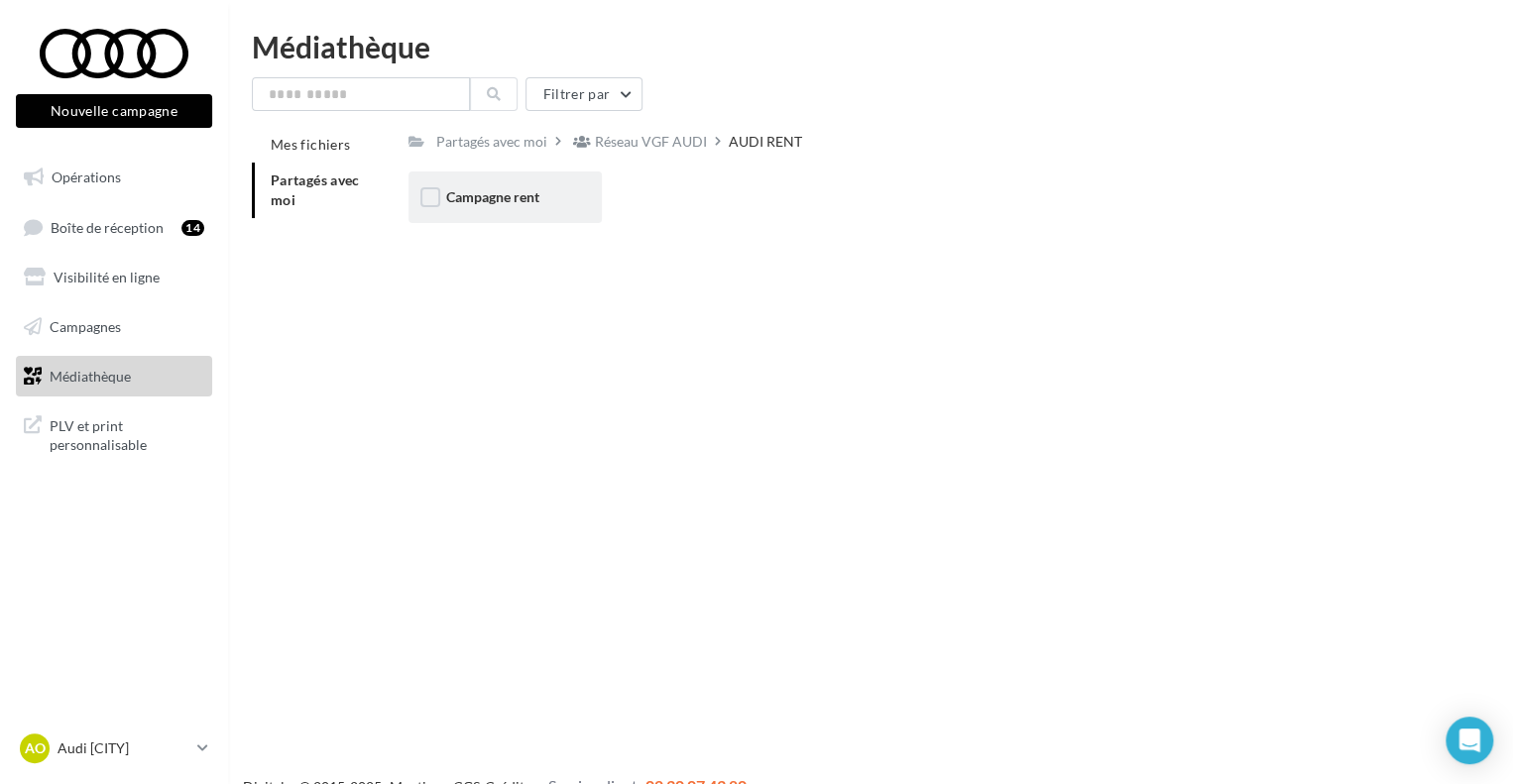 click on "Campagne rent" at bounding box center [505, 197] 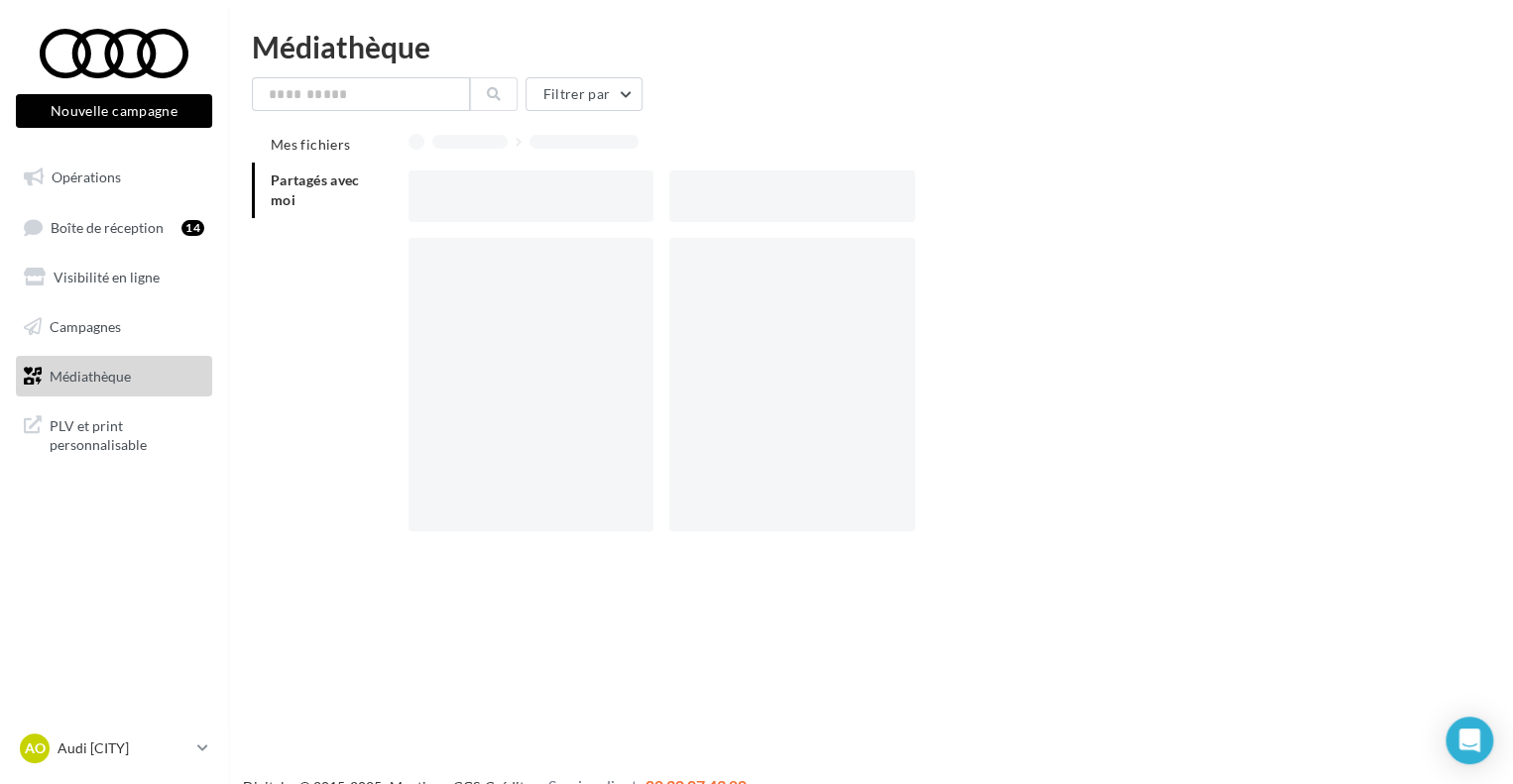 click at bounding box center (530, 196) 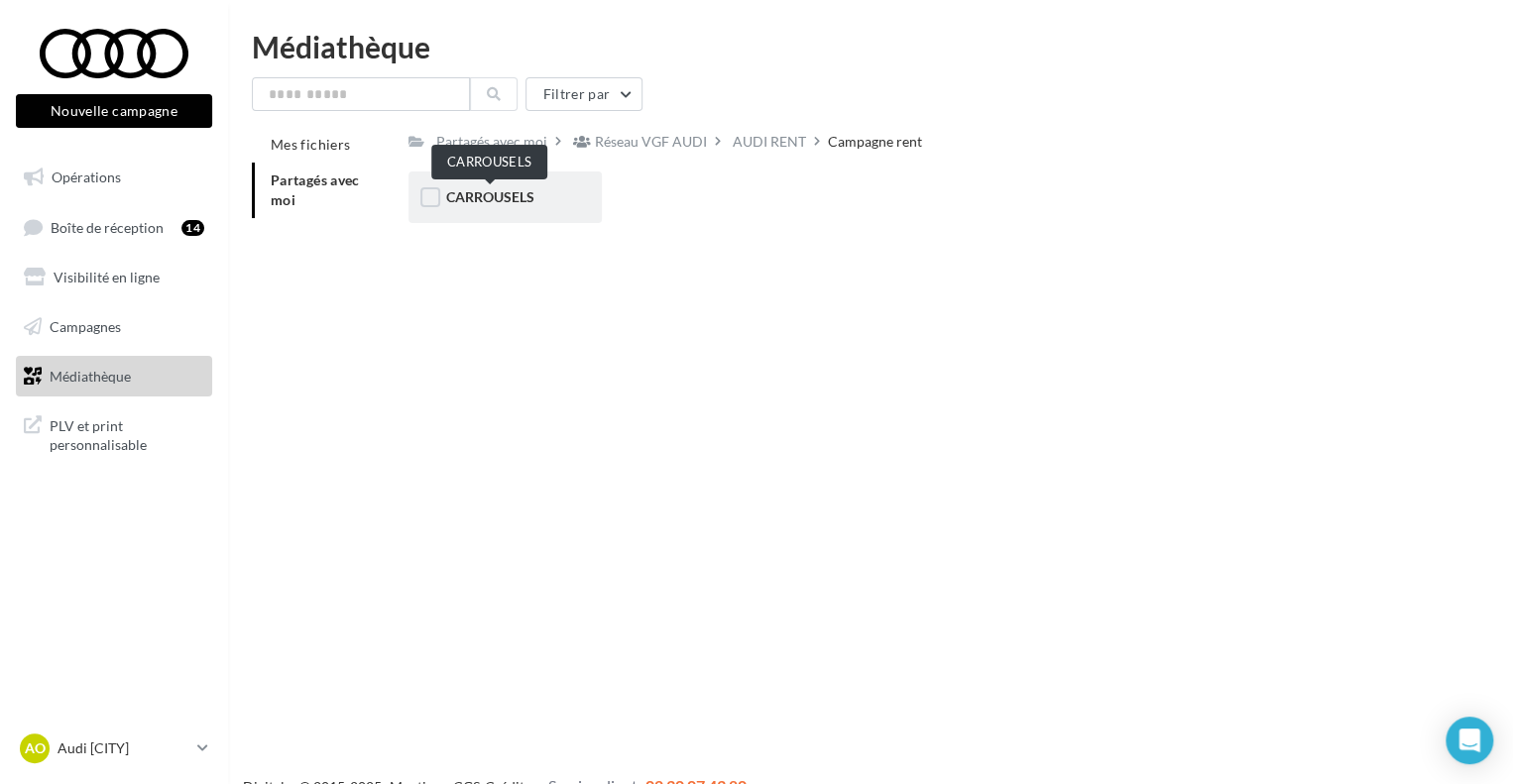 click on "CARROUSELS" at bounding box center [490, 196] 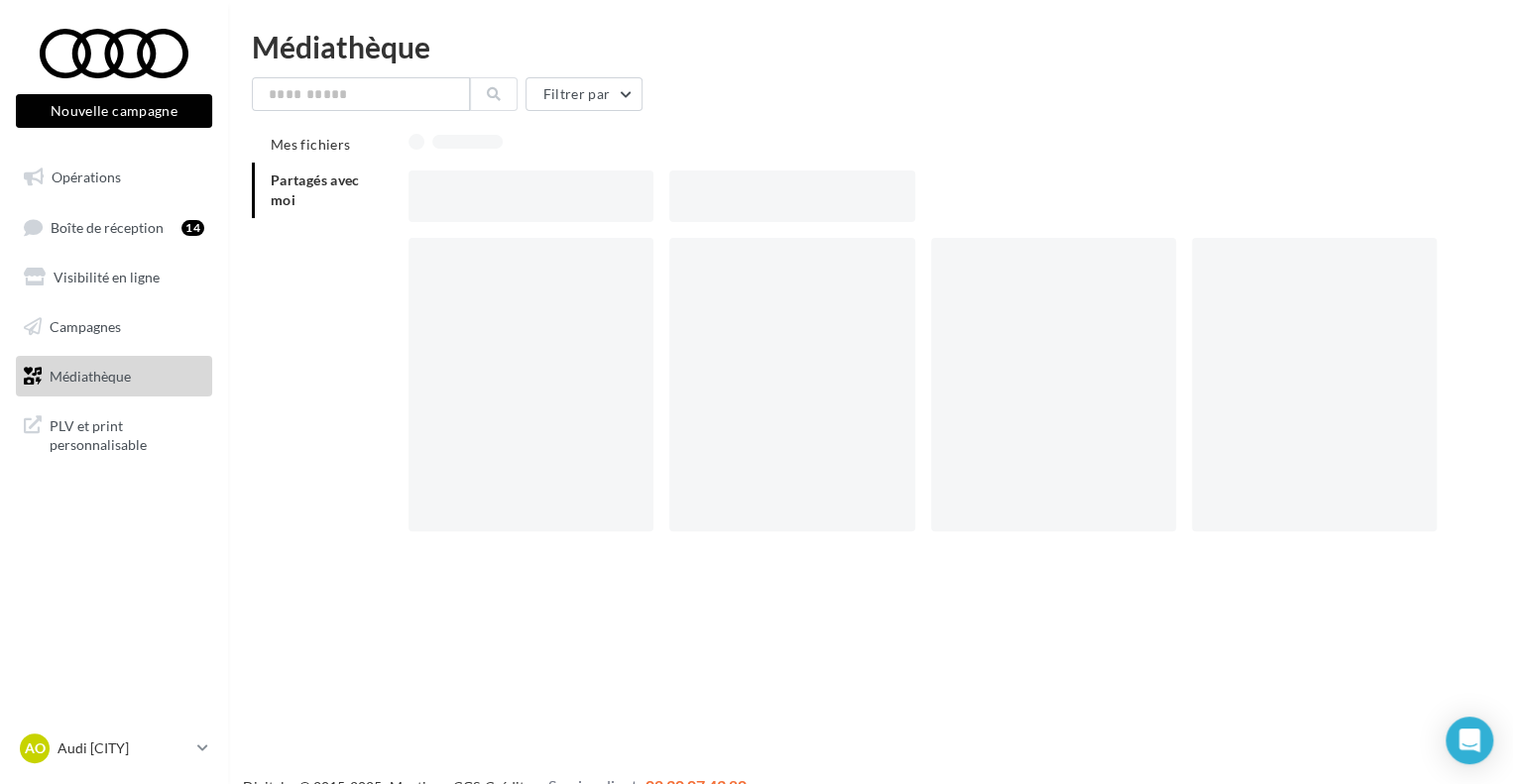 click at bounding box center (530, 196) 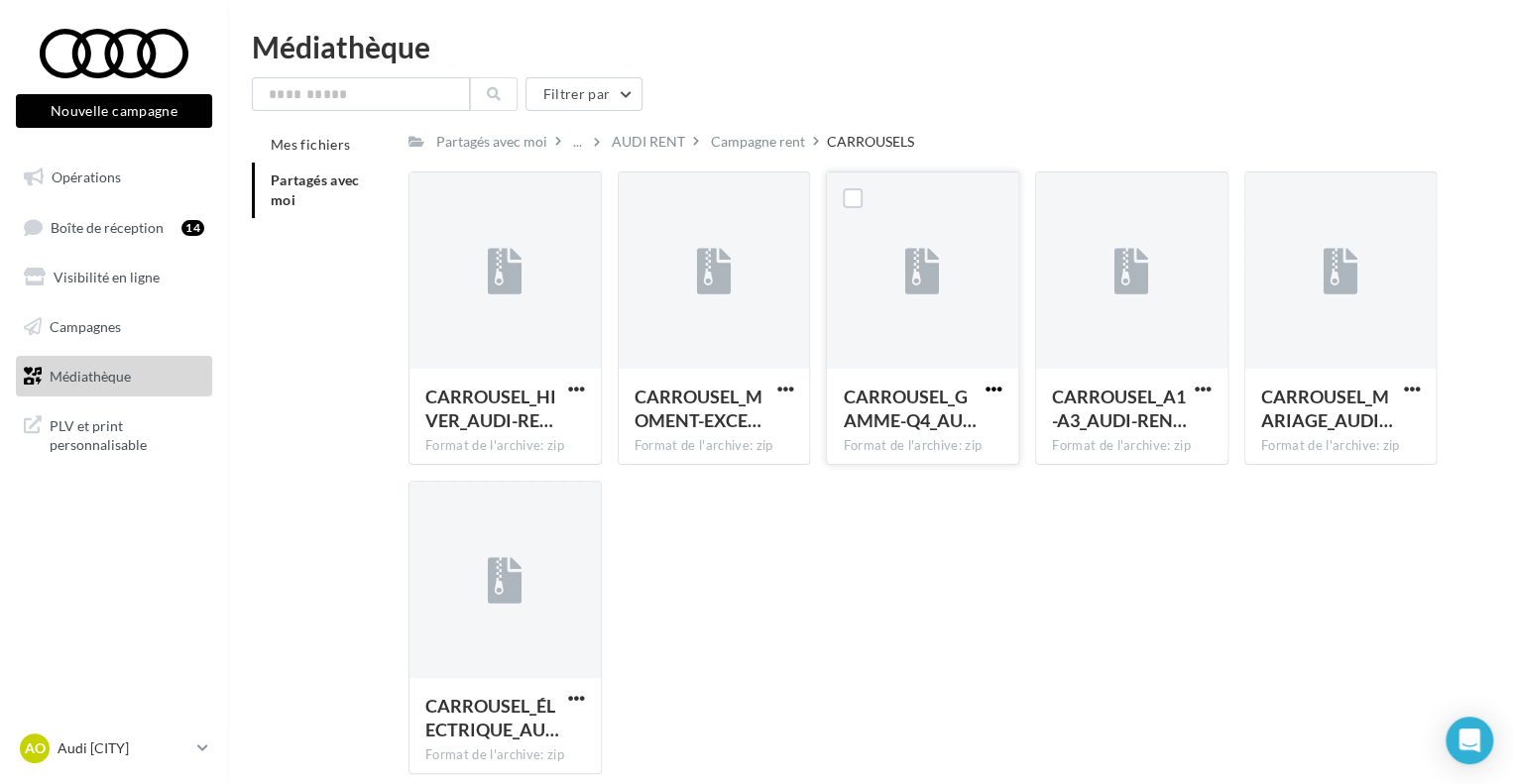 click at bounding box center (993, 389) 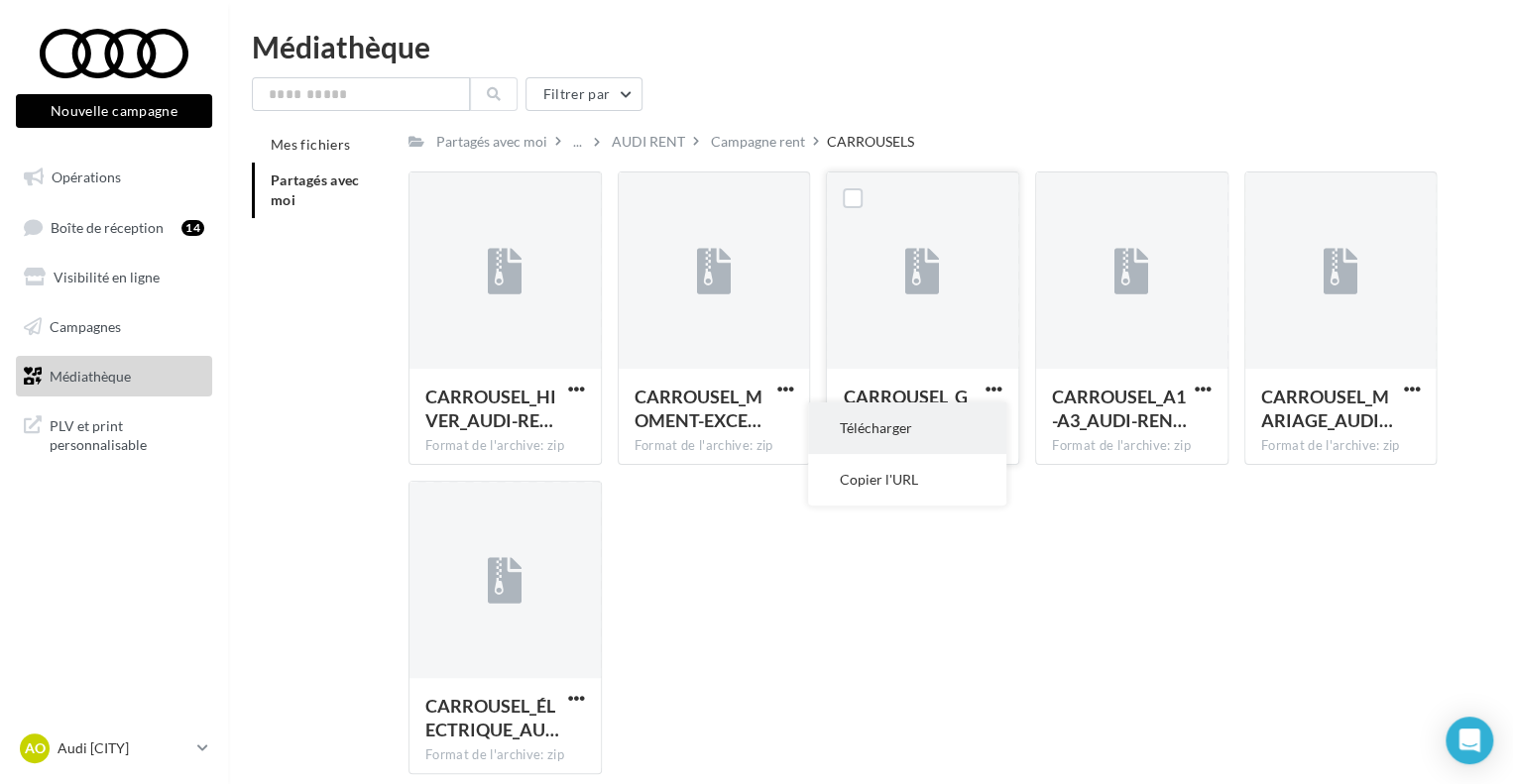 click on "Télécharger" at bounding box center (907, 428) 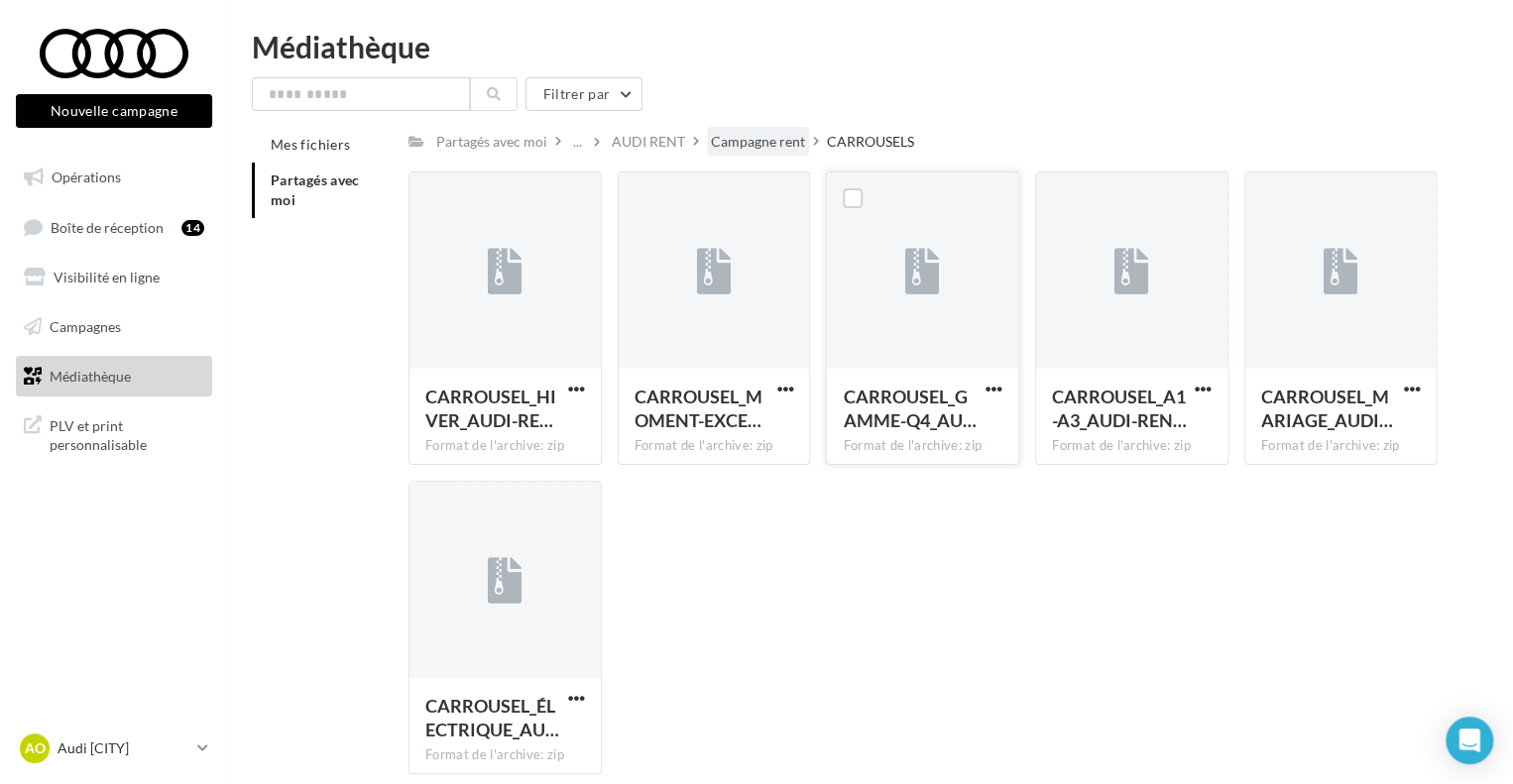 click on "Campagne rent" at bounding box center [757, 142] 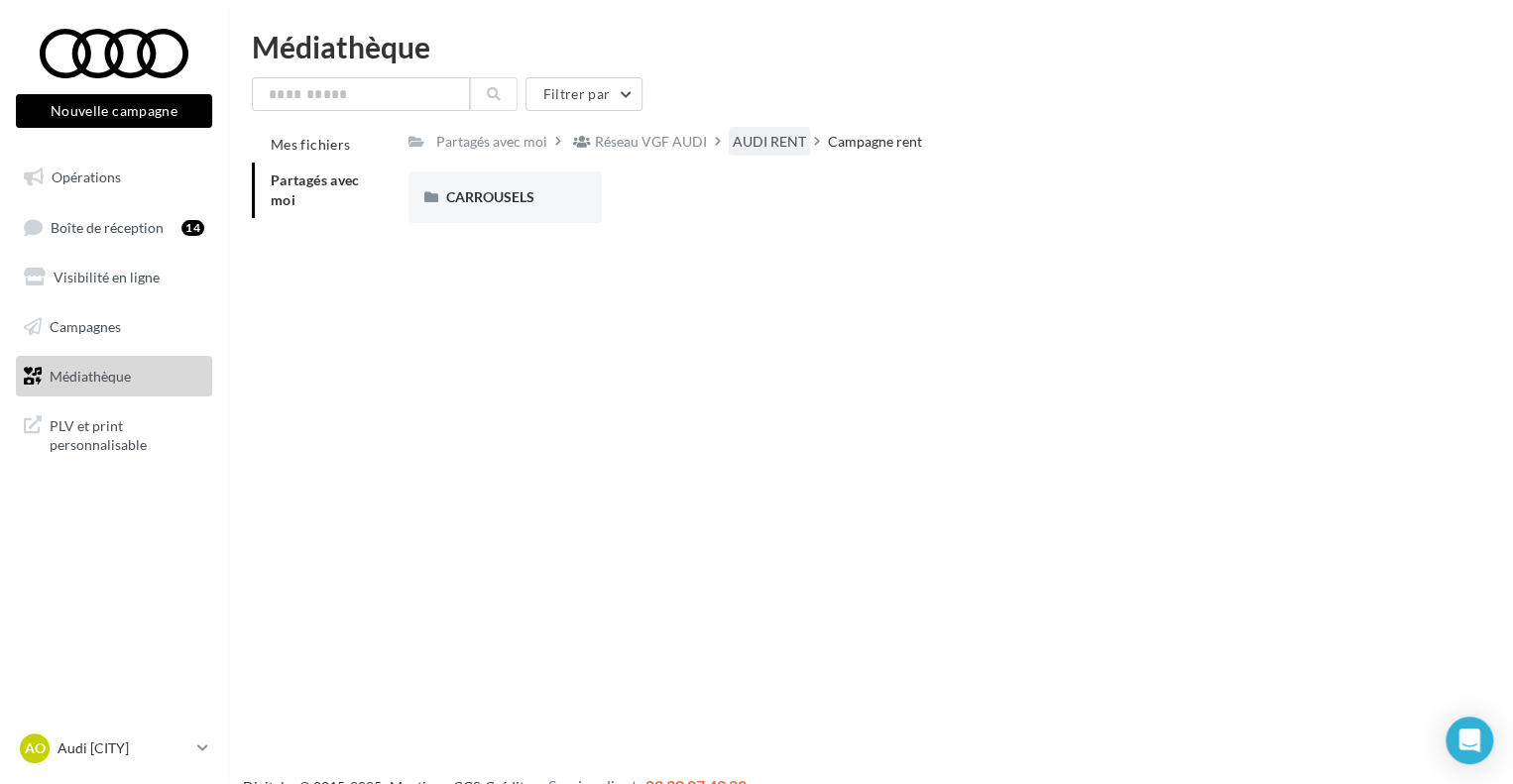 click on "AUDI RENT" at bounding box center (769, 142) 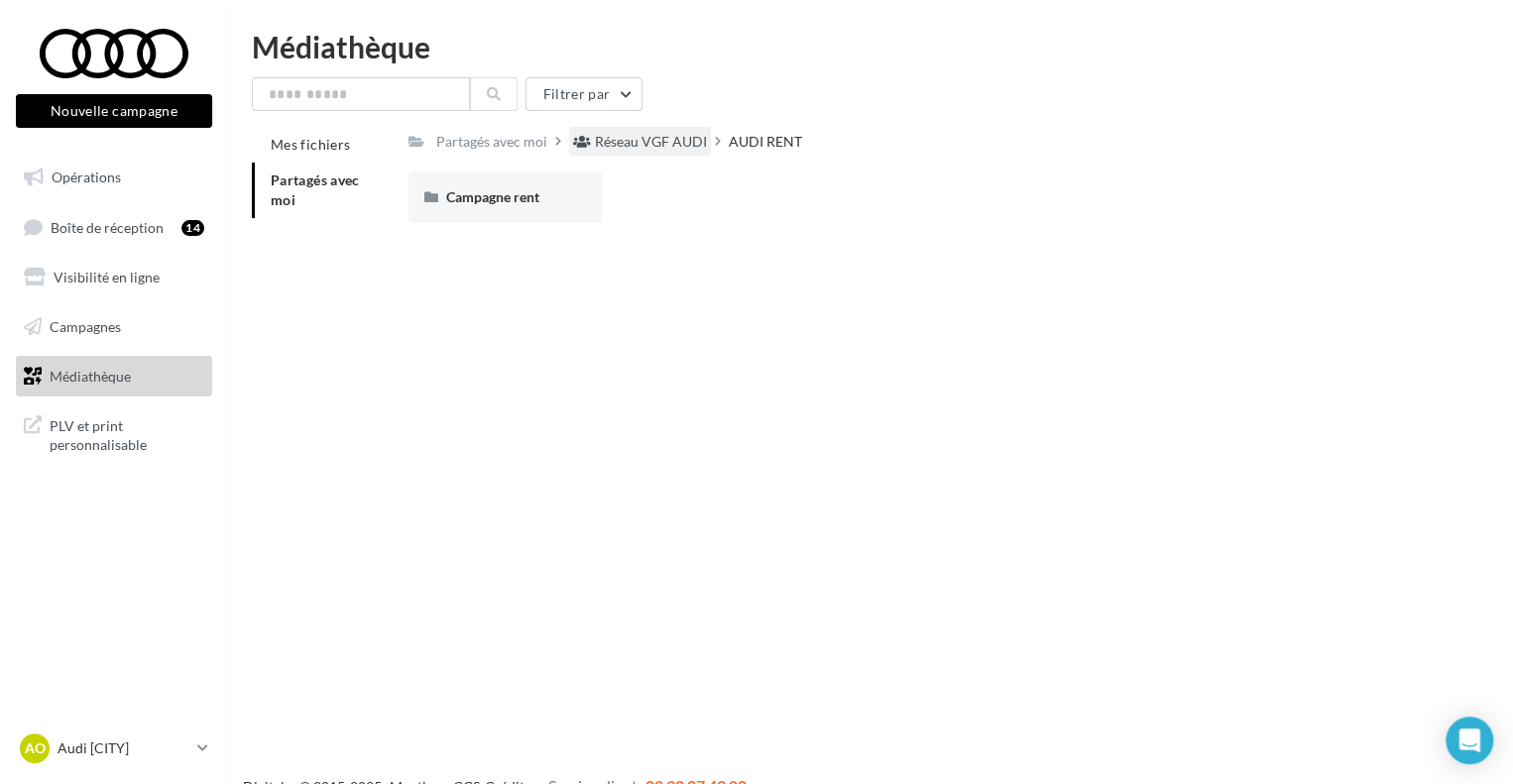 click on "Réseau VGF AUDI" at bounding box center (650, 142) 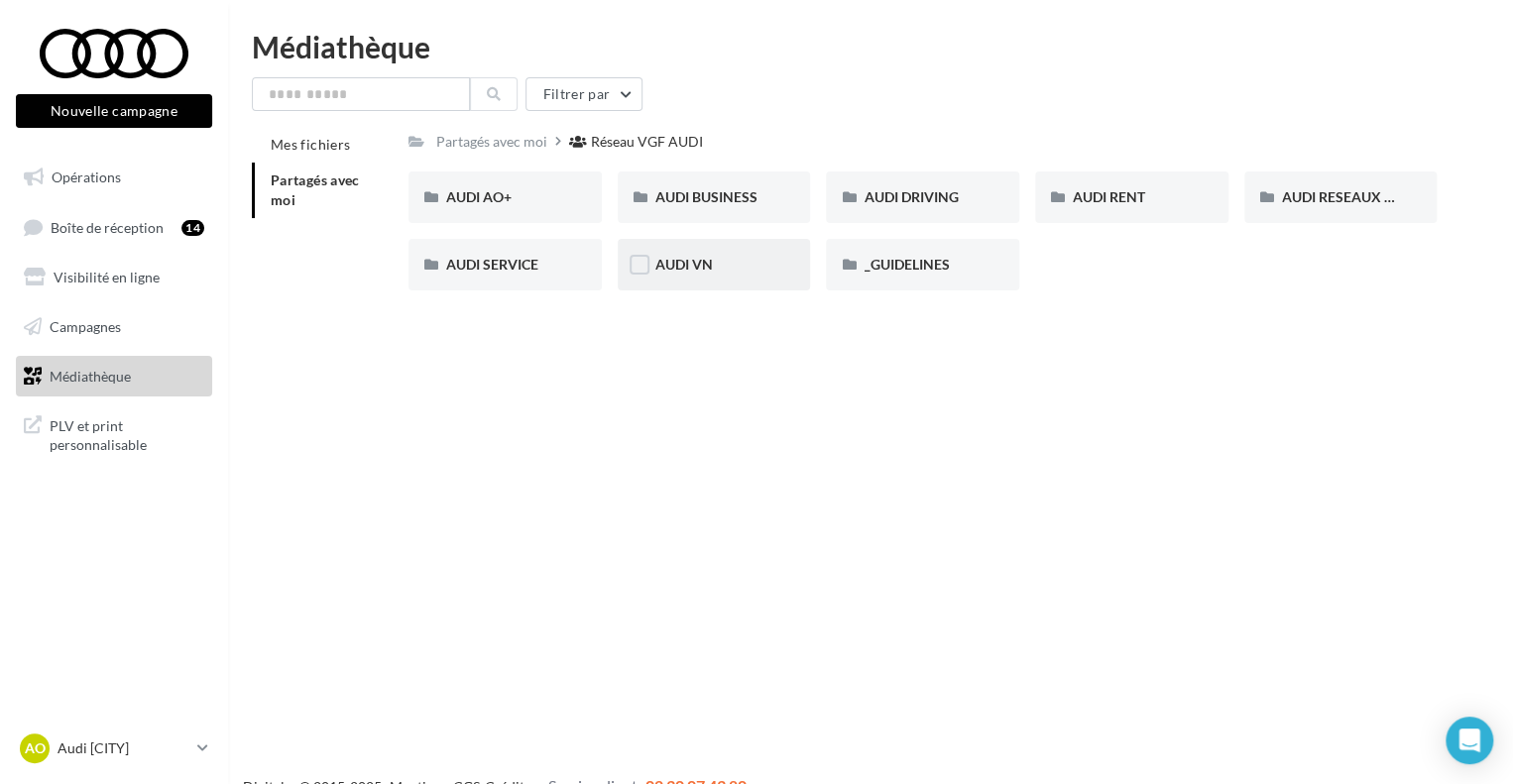 click on "AUDI VN" at bounding box center (714, 265) 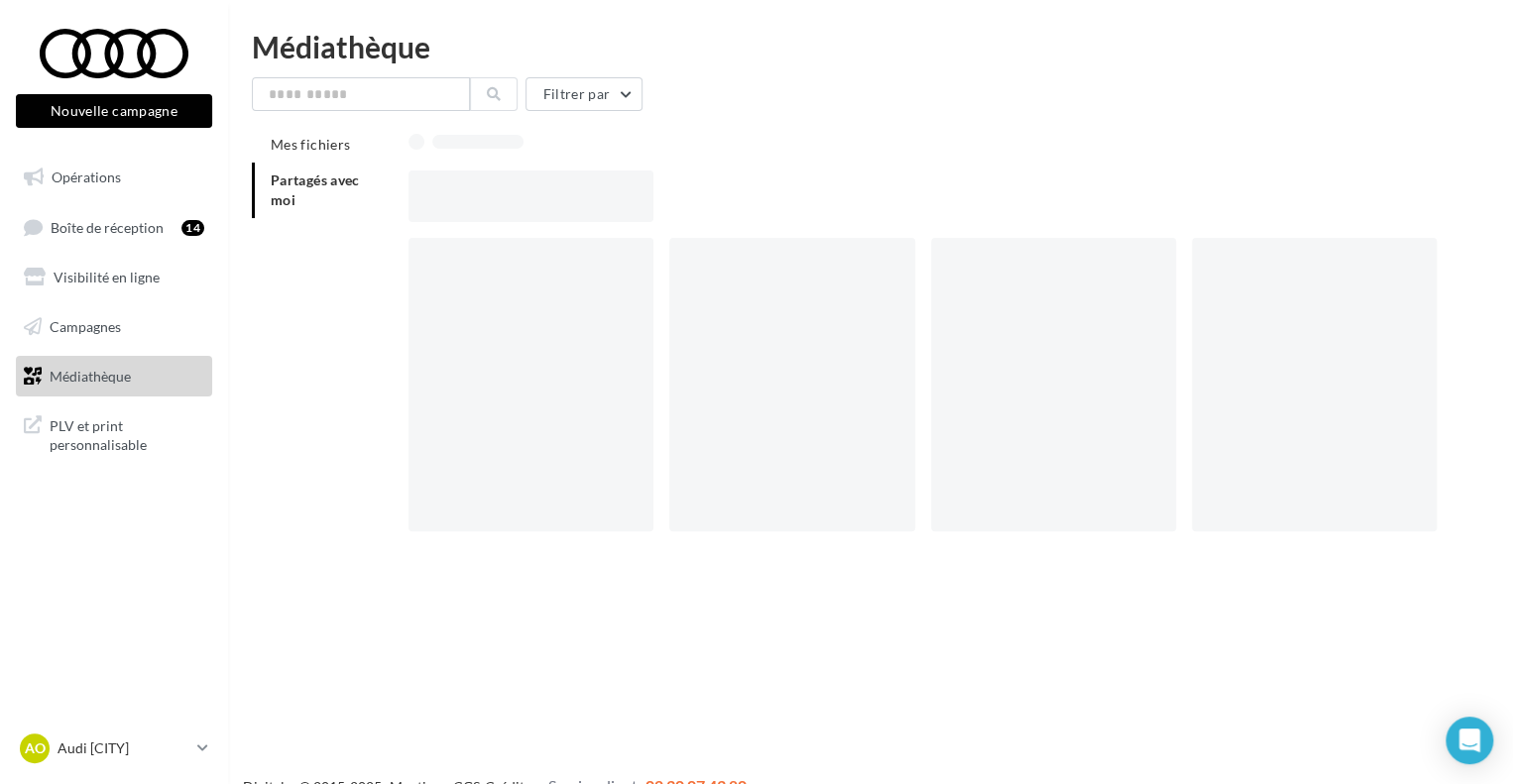 click at bounding box center [791, 385] 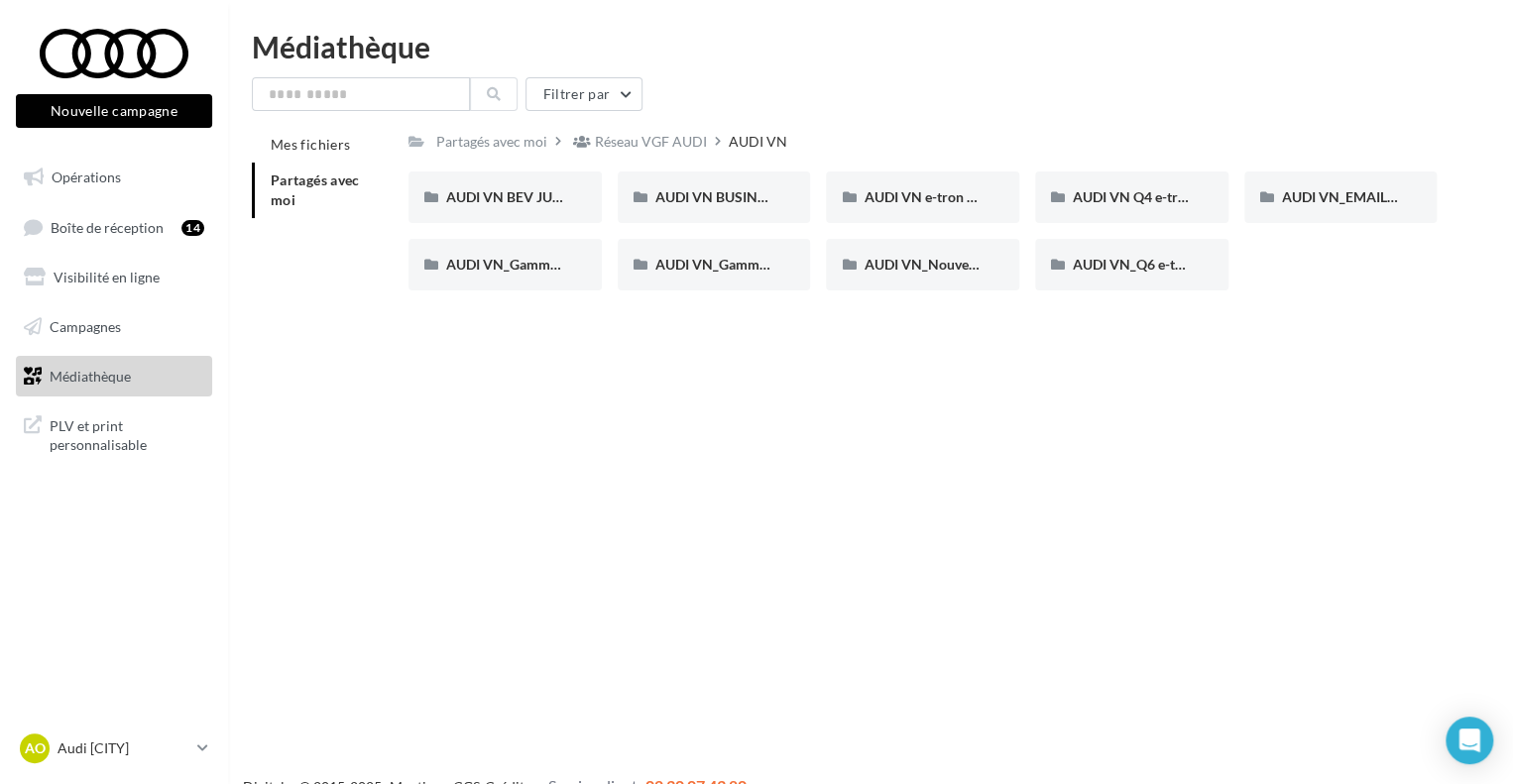 click on "Nouvelle campagne
Nouvelle campagne
Opérations
Boîte de réception
14
Visibilité en ligne
Campagnes
Médiathèque" at bounding box center (756, 423) 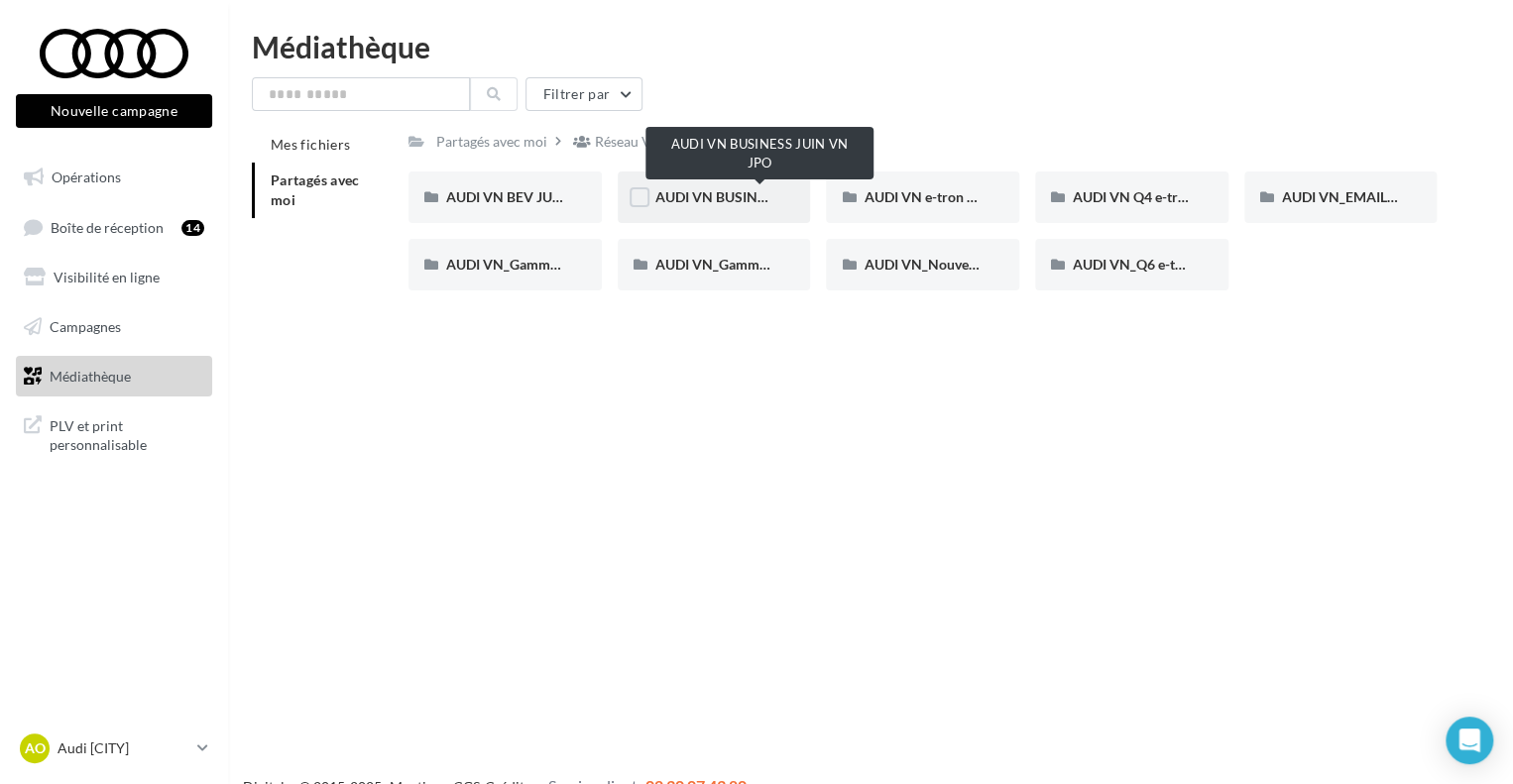 click on "AUDI VN BUSINESS JUIN VN JPO" at bounding box center [761, 196] 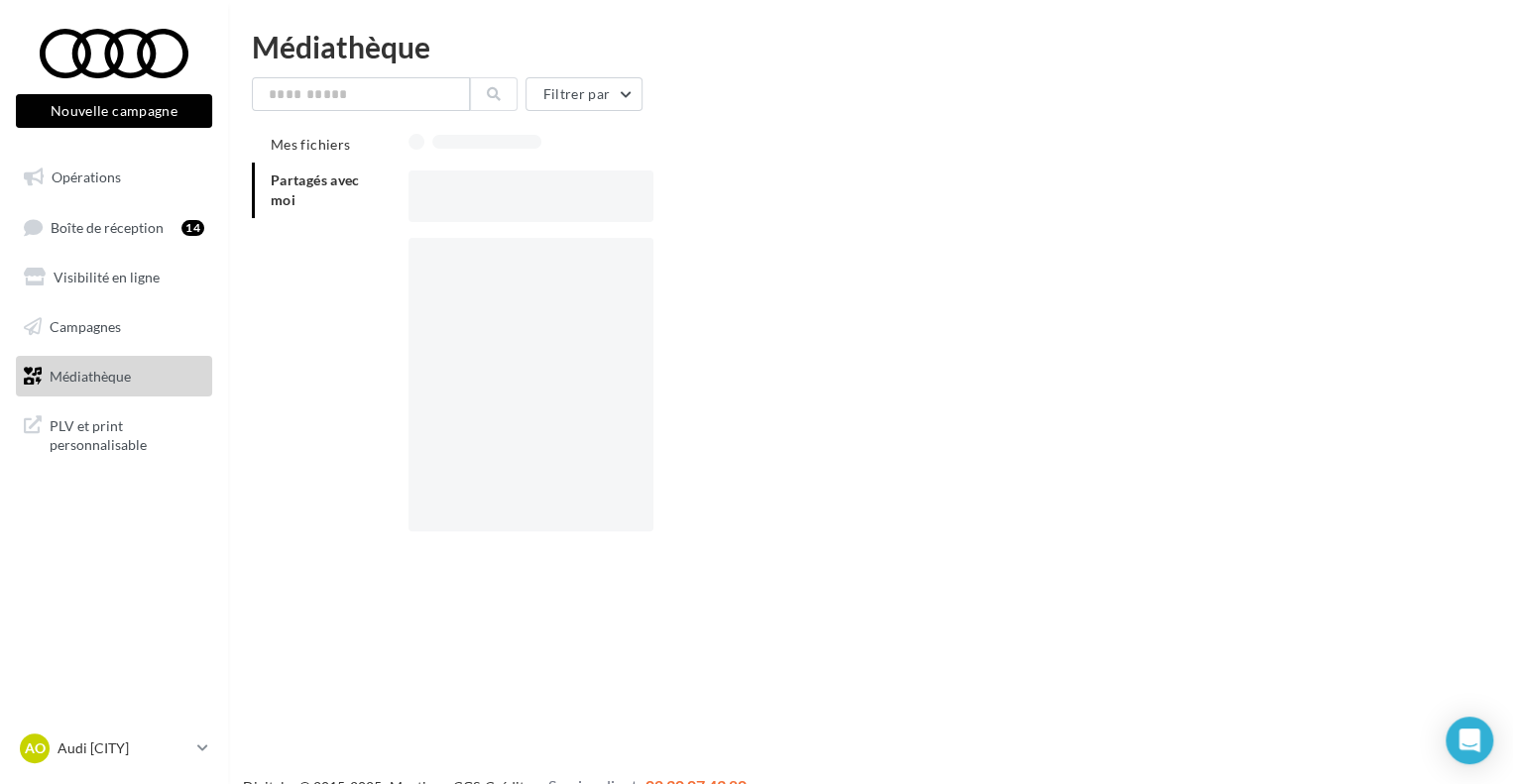 click at bounding box center (930, 196) 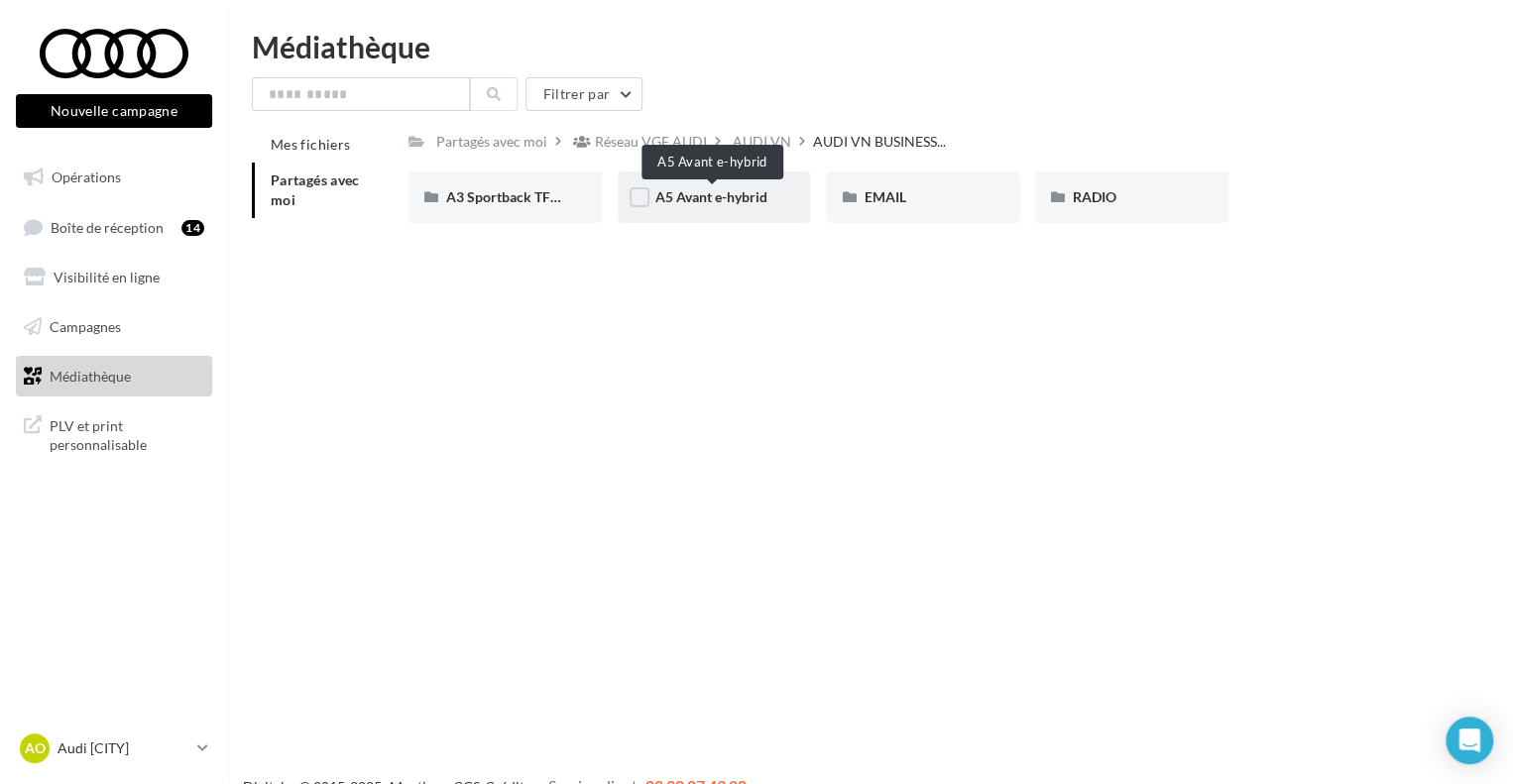 click on "A5 Avant e-hybrid" at bounding box center (711, 196) 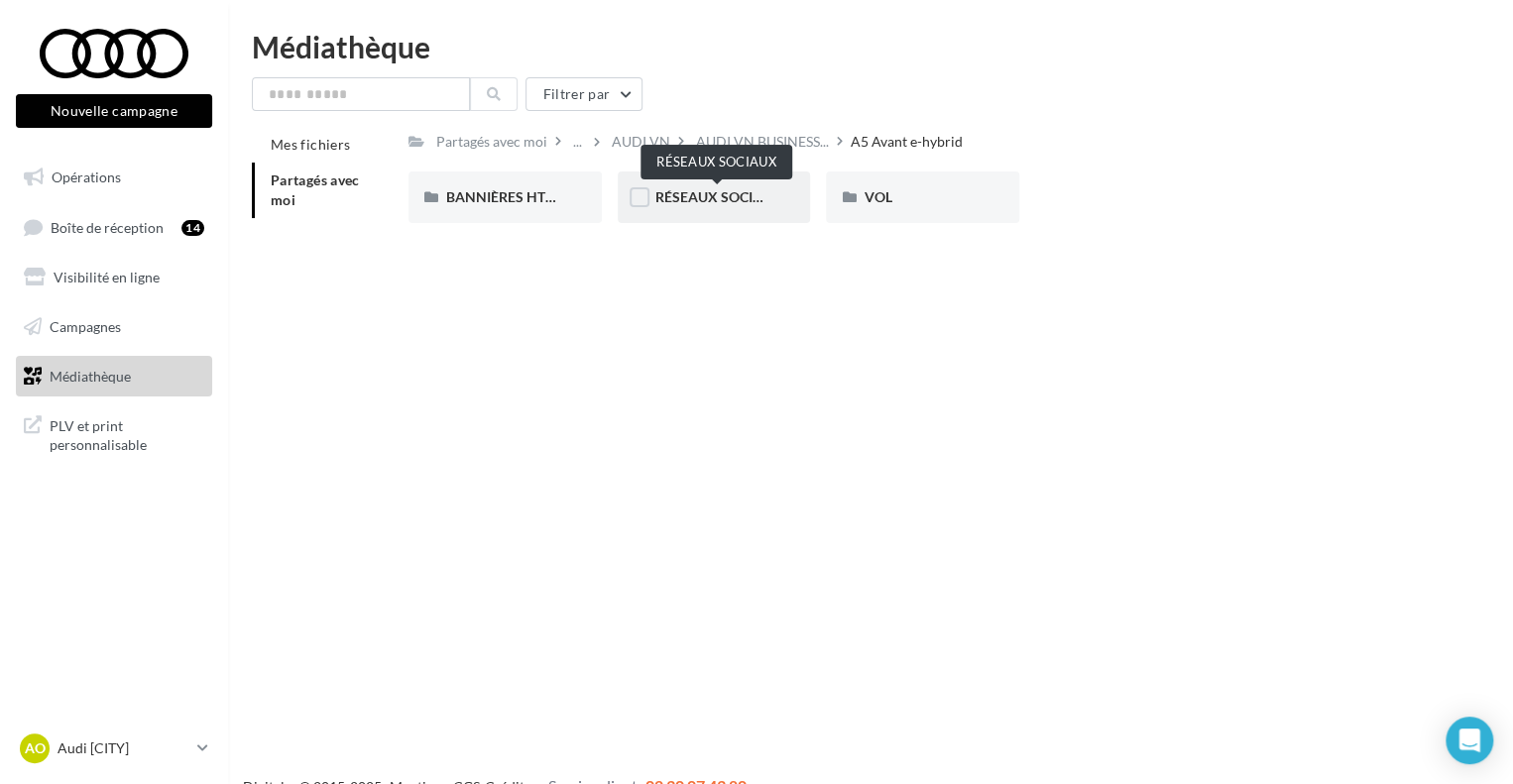 click on "RÉSEAUX SOCIAUX" at bounding box center (719, 196) 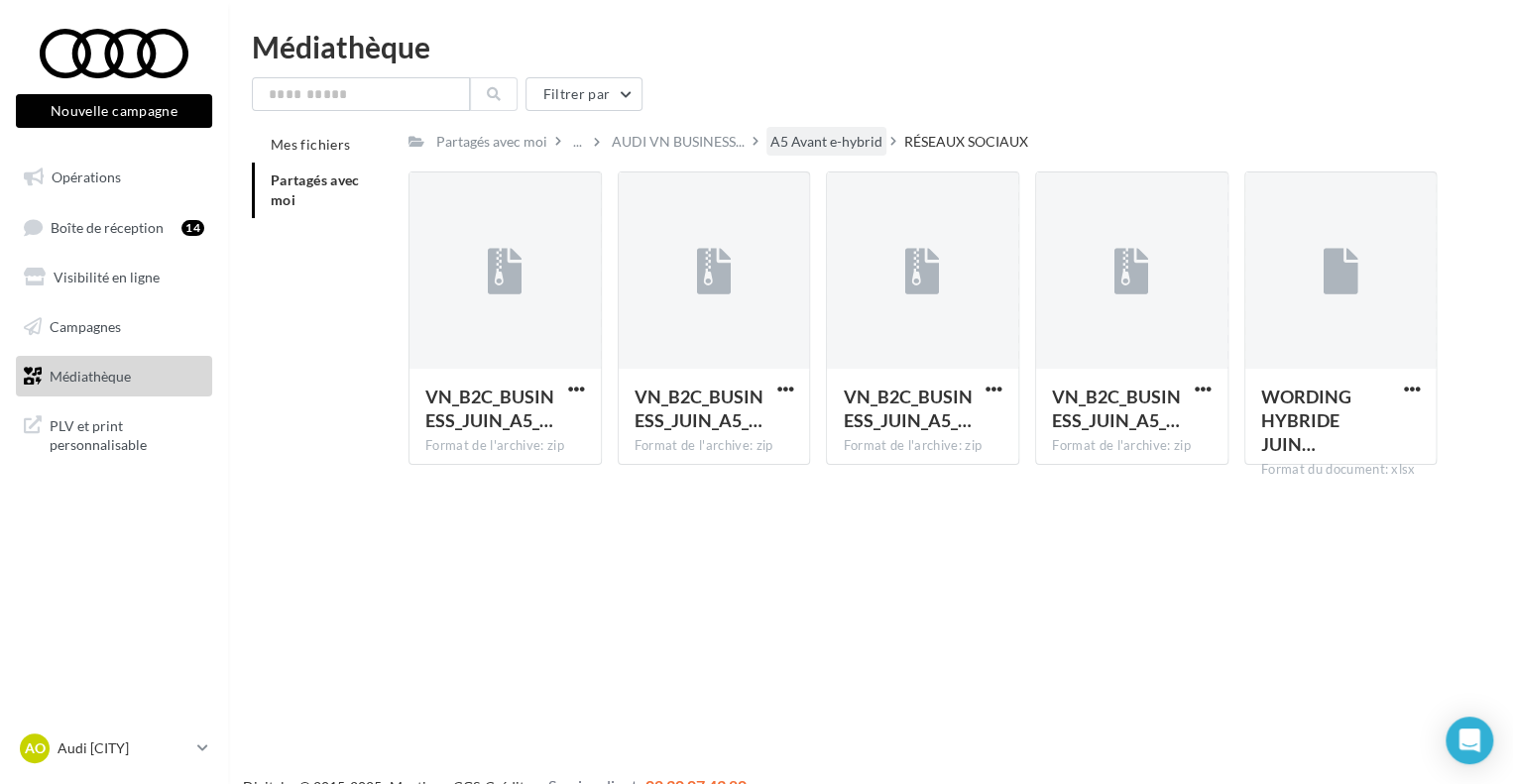 click on "A5 Avant e-hybrid" at bounding box center (826, 142) 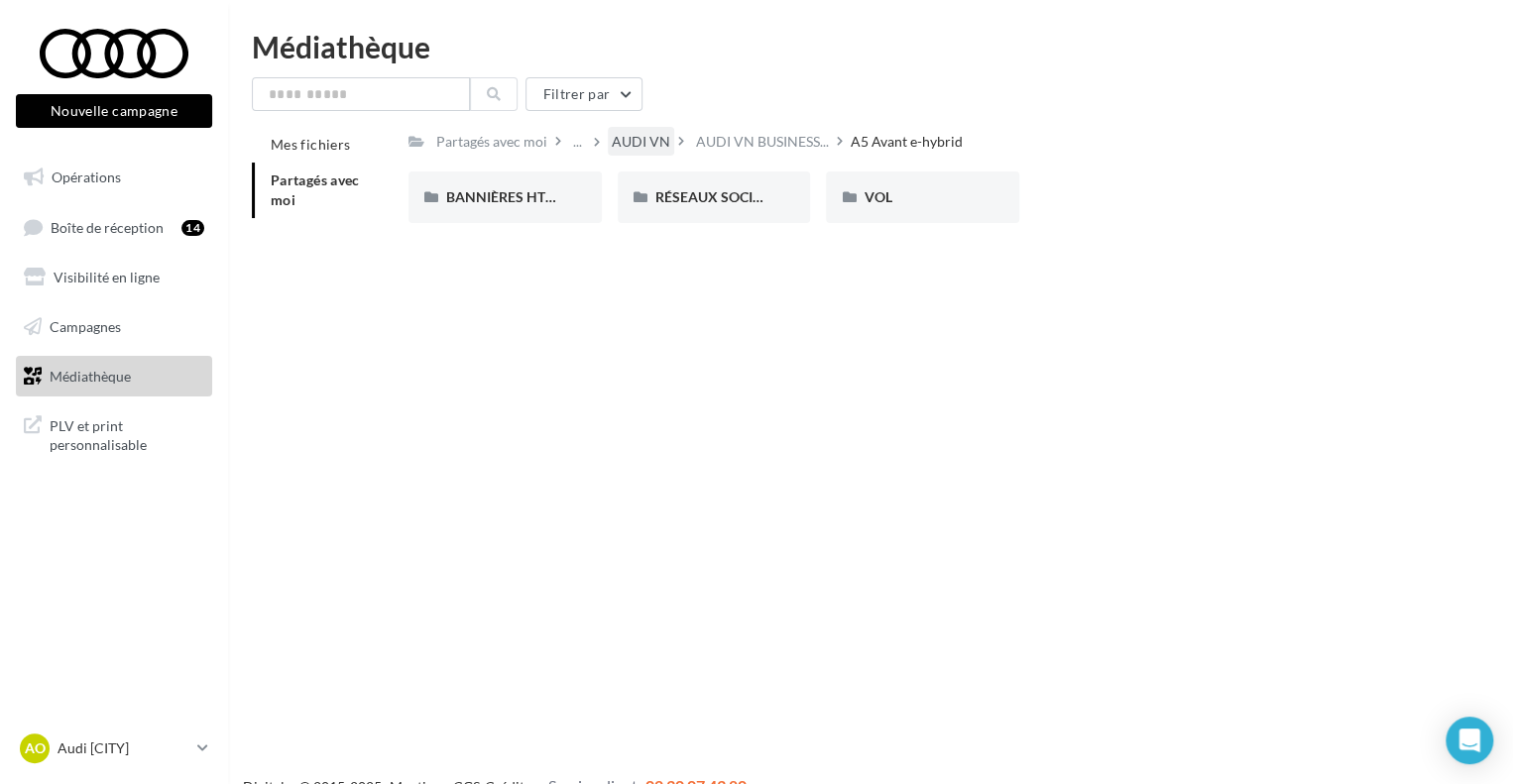 click on "AUDI VN" at bounding box center [640, 142] 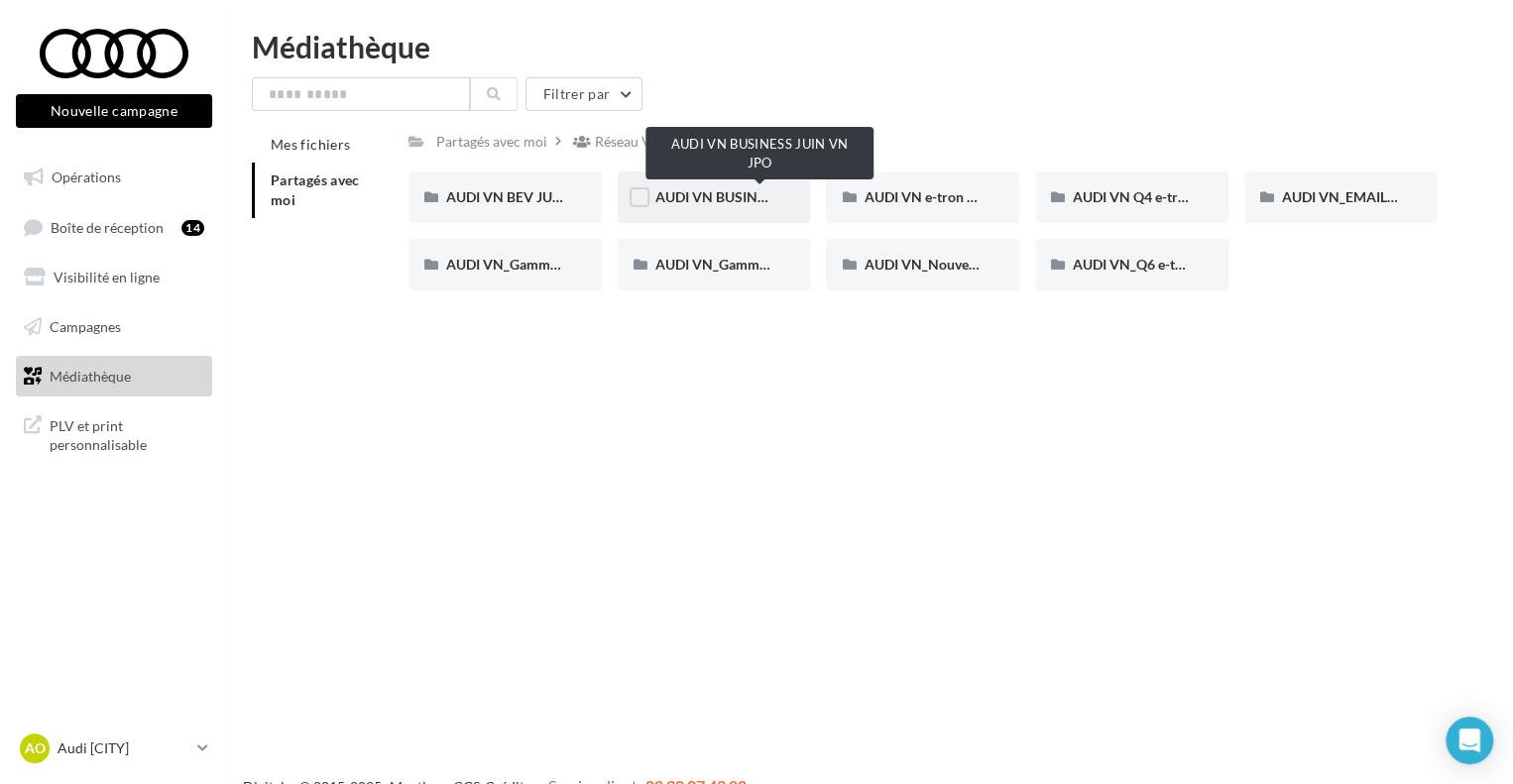 click on "AUDI VN BUSINESS JUIN VN JPO" at bounding box center [761, 196] 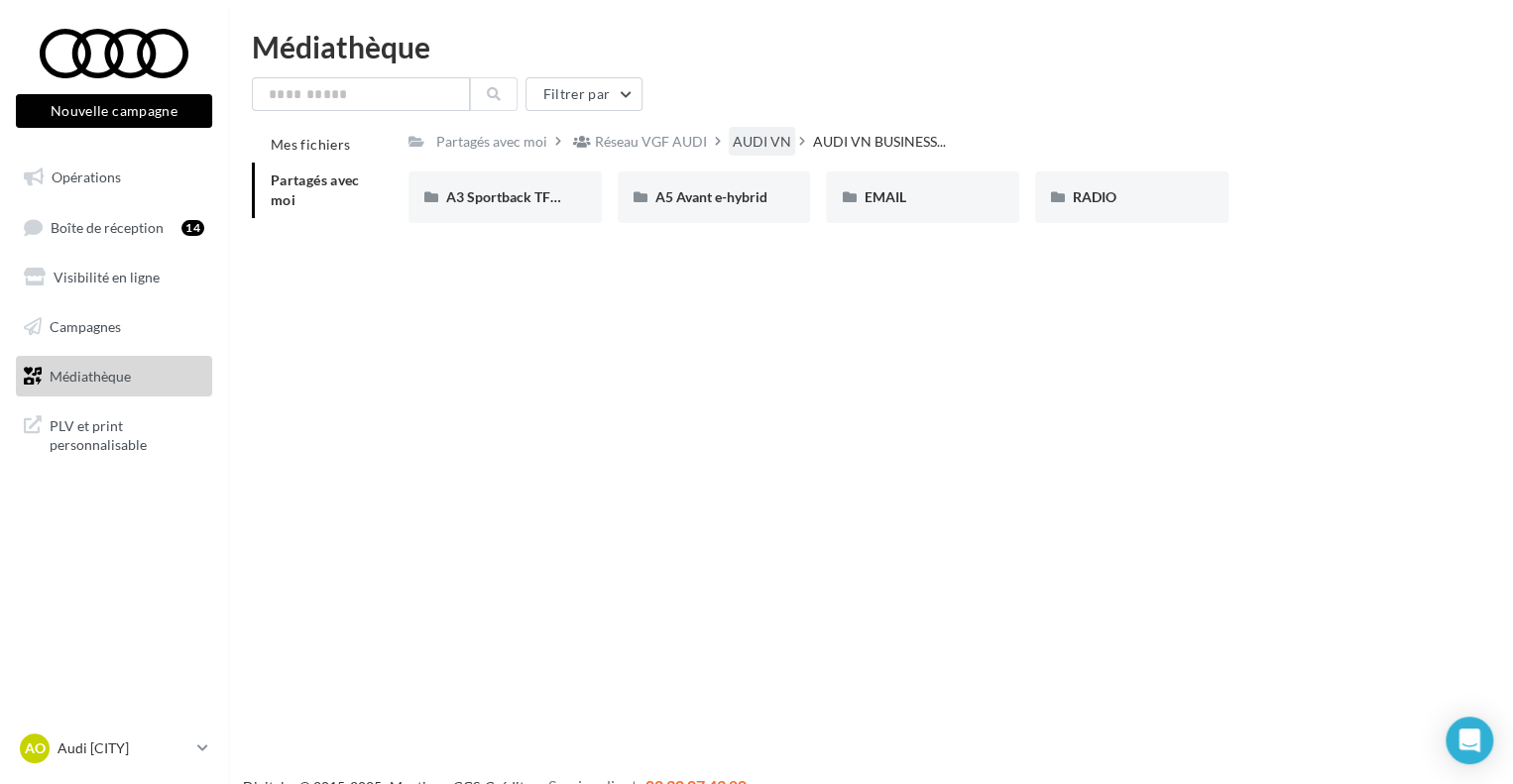 click on "AUDI VN" at bounding box center (761, 142) 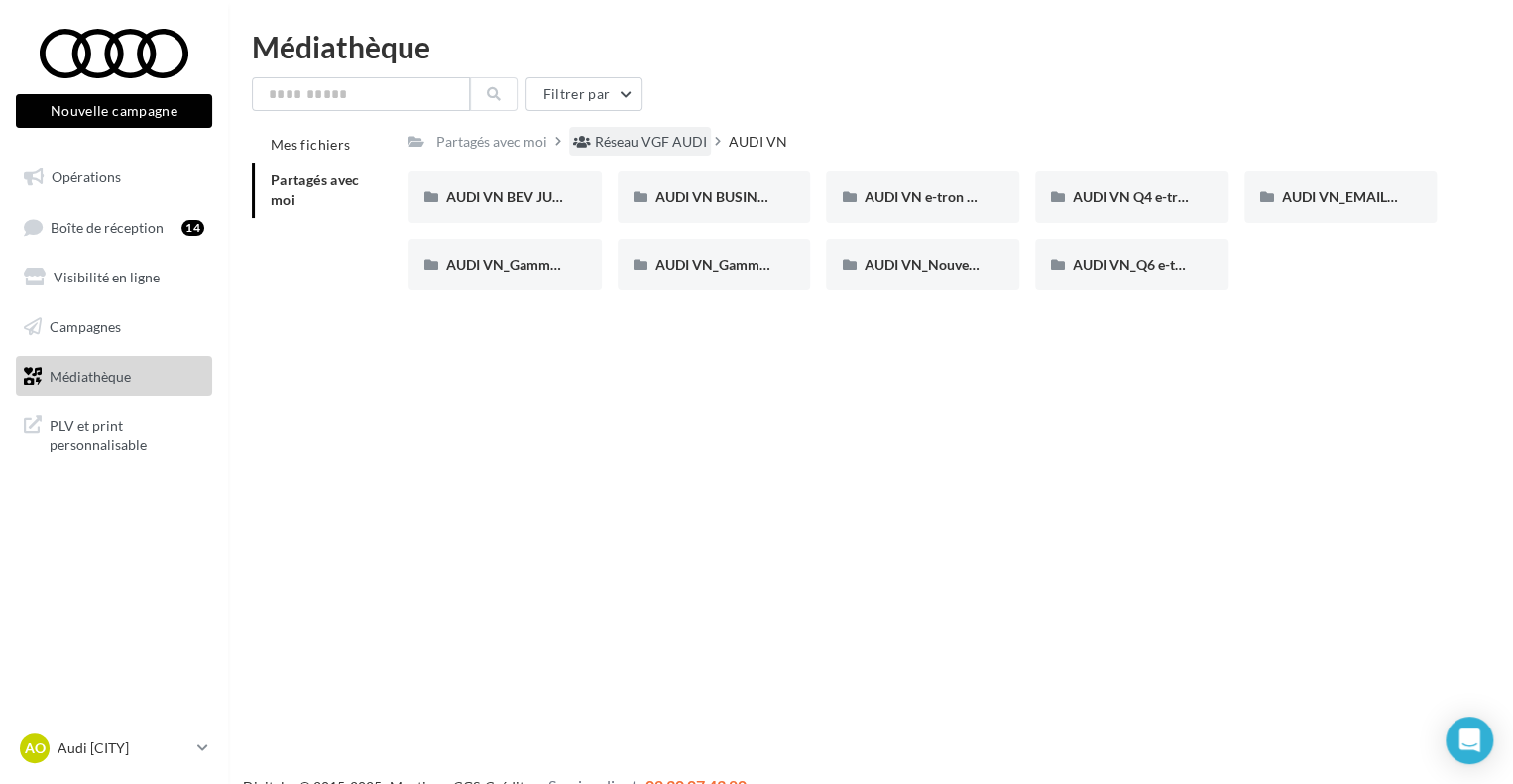 click on "Réseau VGF AUDI" at bounding box center (650, 142) 